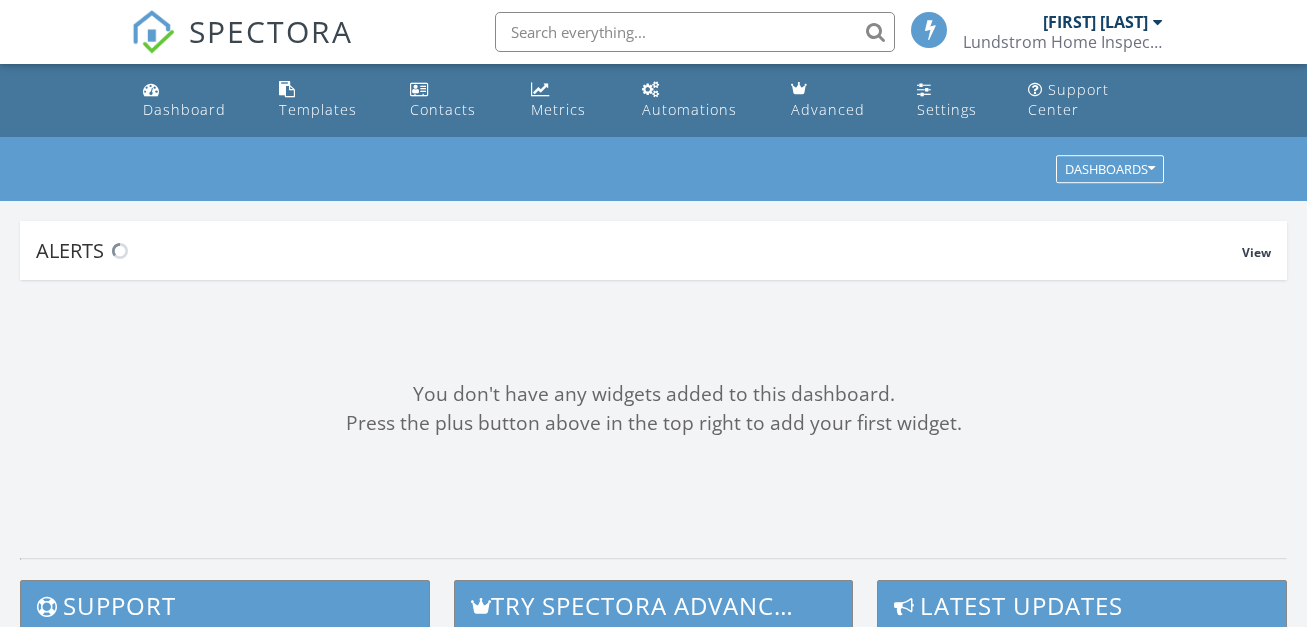 scroll, scrollTop: 0, scrollLeft: 0, axis: both 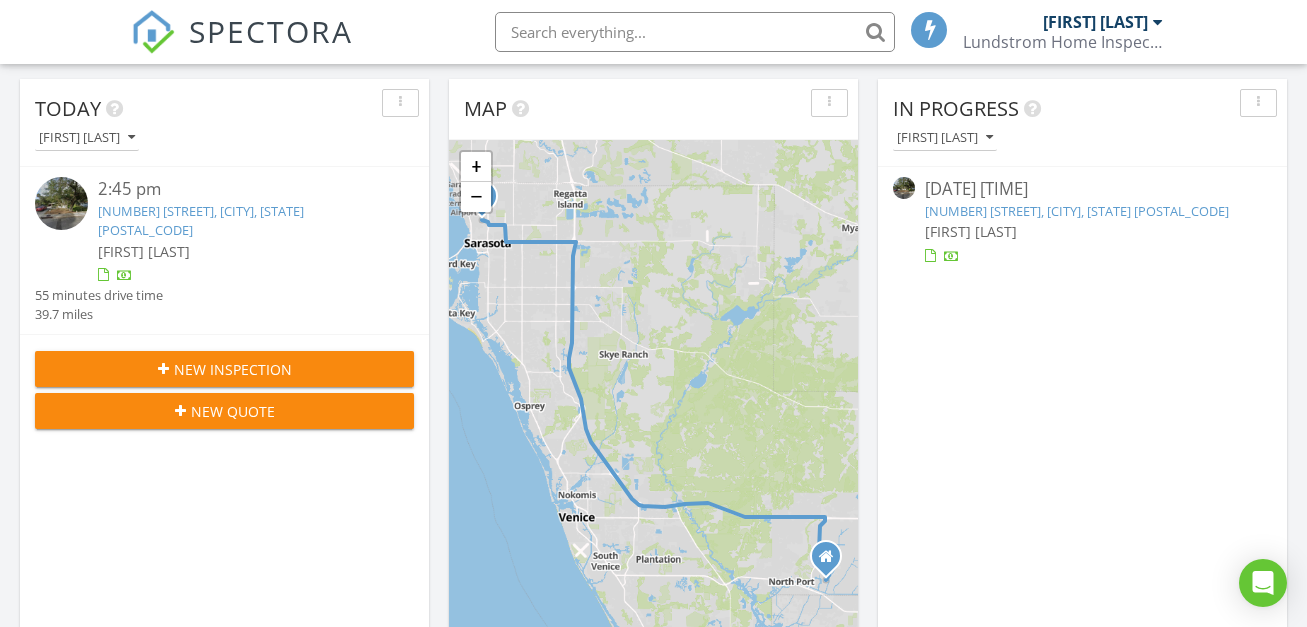 click on "[NUMBER] [STREET], [CITY], [STATE] [POSTAL_CODE]" at bounding box center (1077, 211) 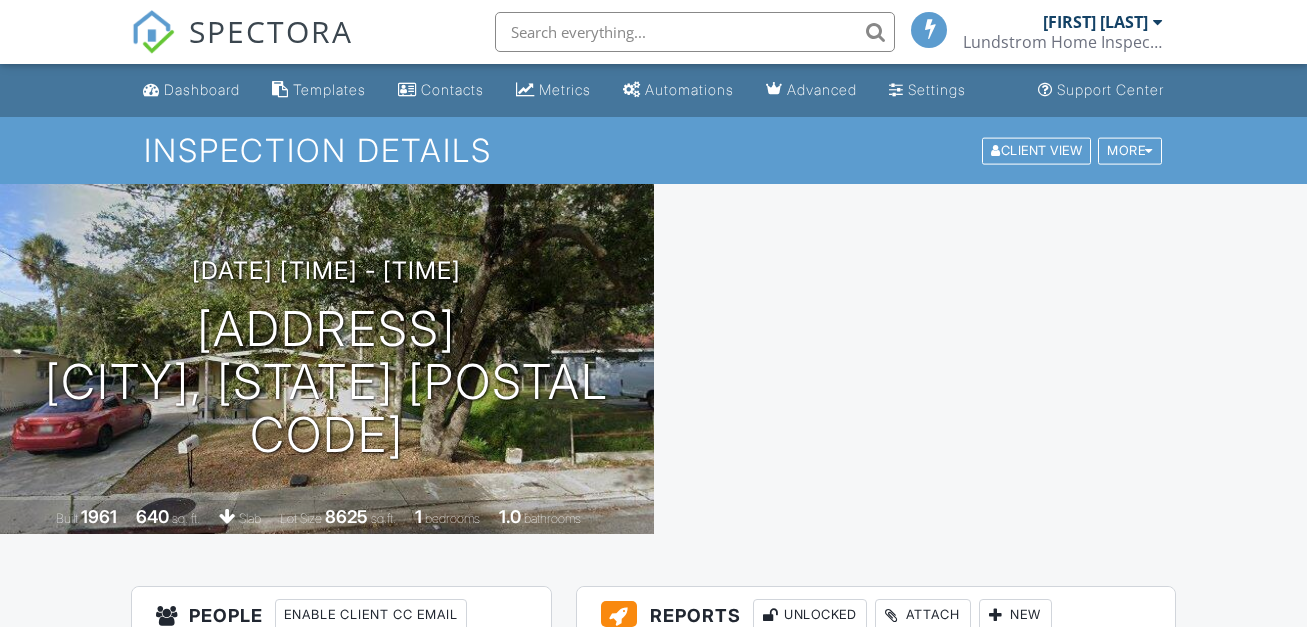 scroll, scrollTop: 0, scrollLeft: 0, axis: both 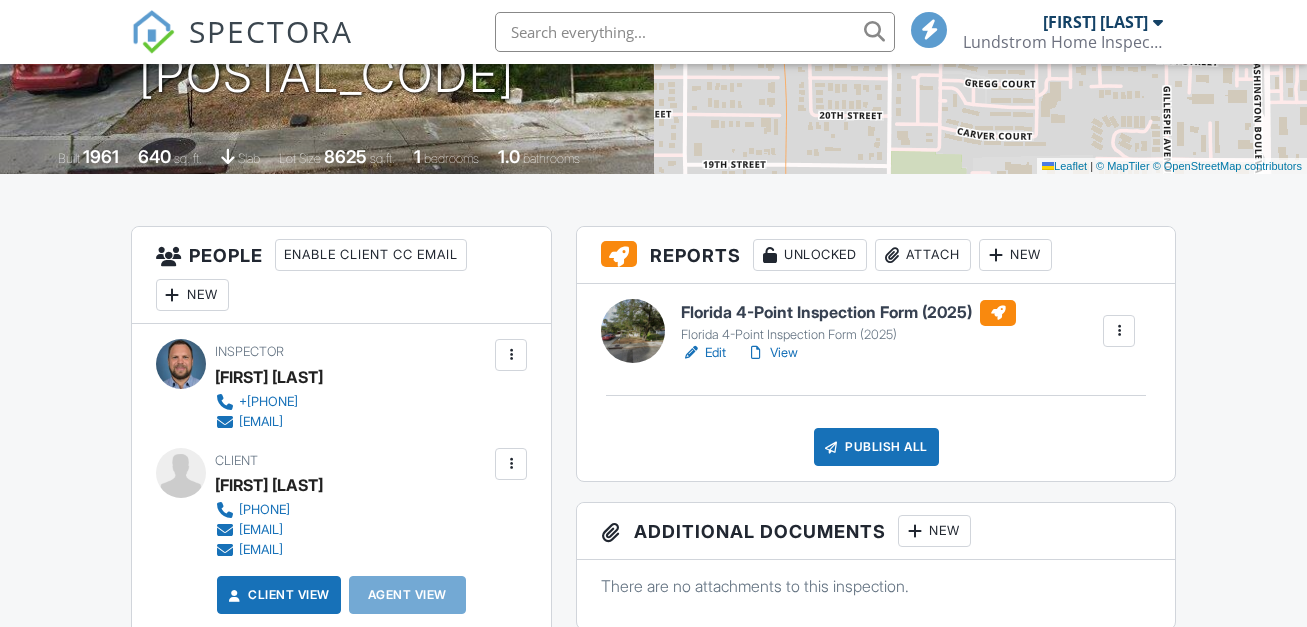 click on "View" at bounding box center (772, 353) 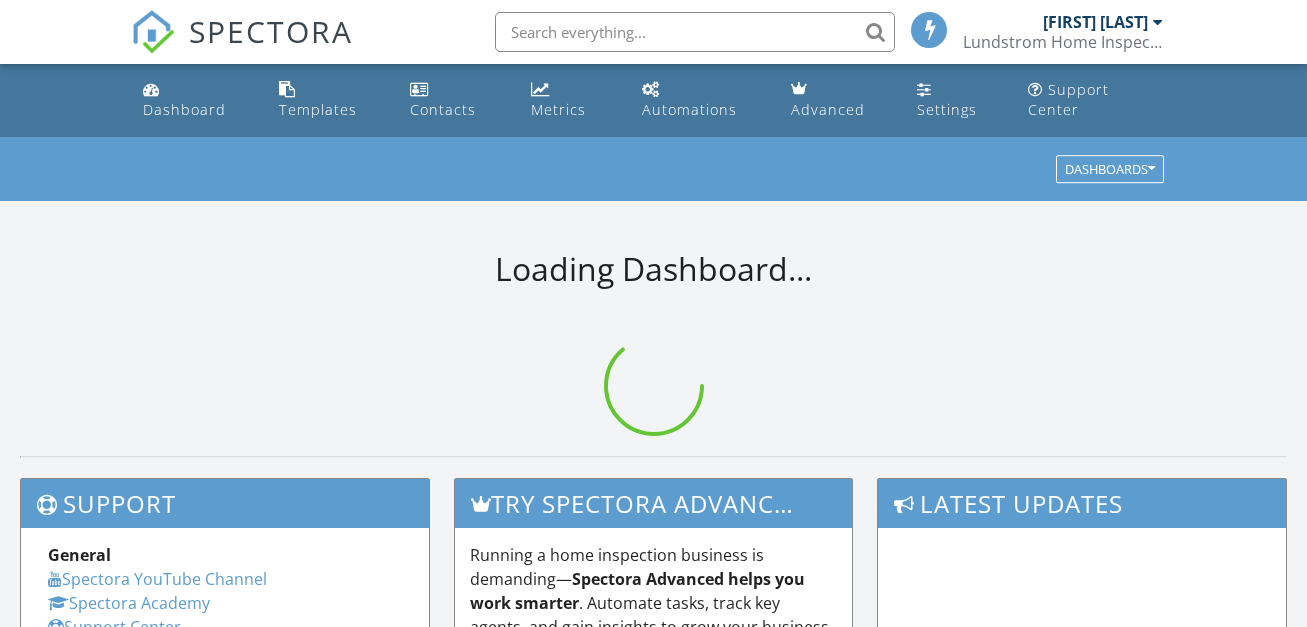 scroll, scrollTop: 0, scrollLeft: 0, axis: both 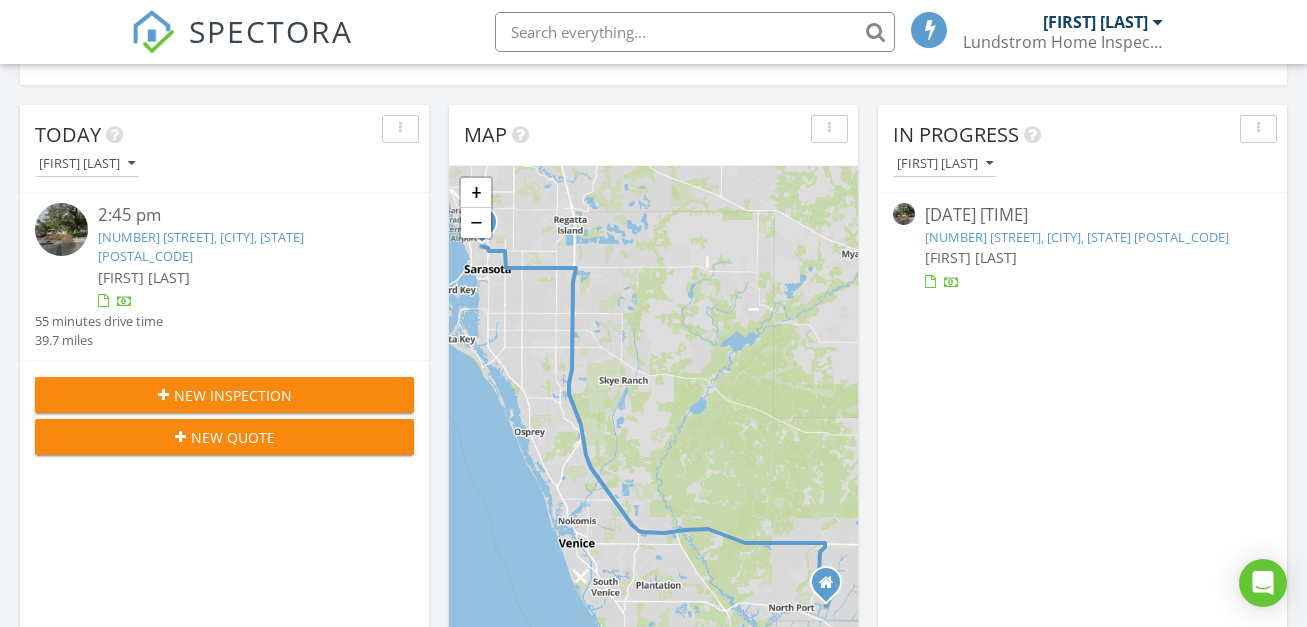 click on "1687 22nd St, Sarasota, FL 34234" at bounding box center [1077, 237] 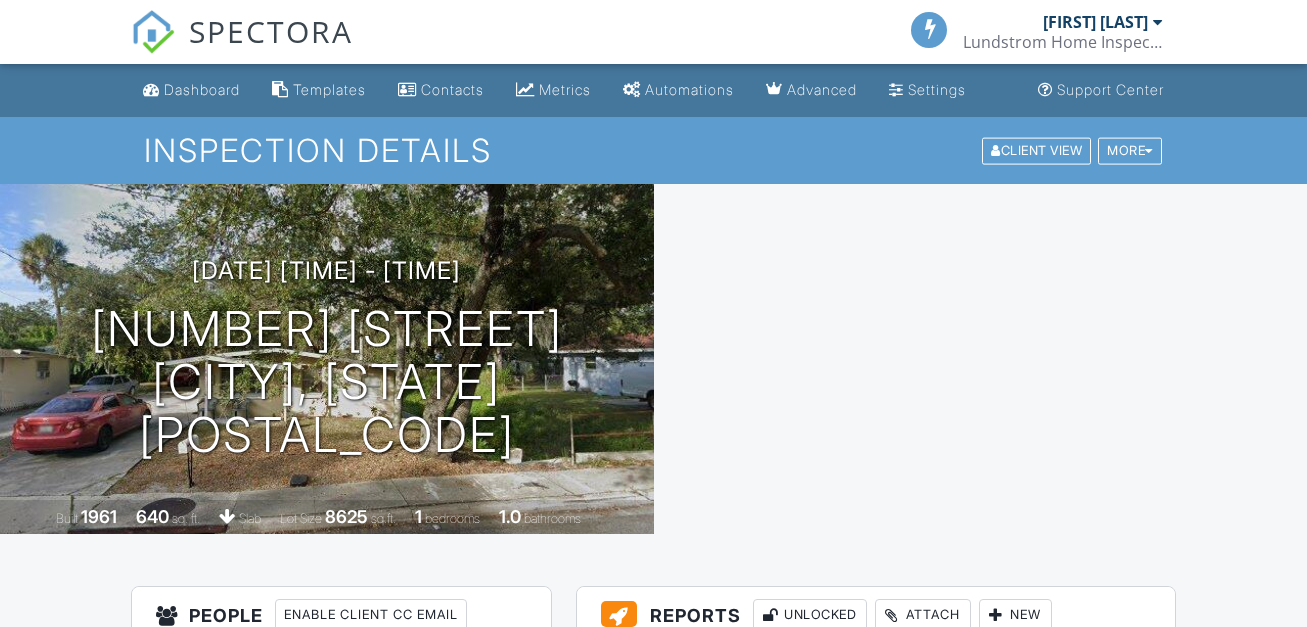 scroll, scrollTop: 0, scrollLeft: 0, axis: both 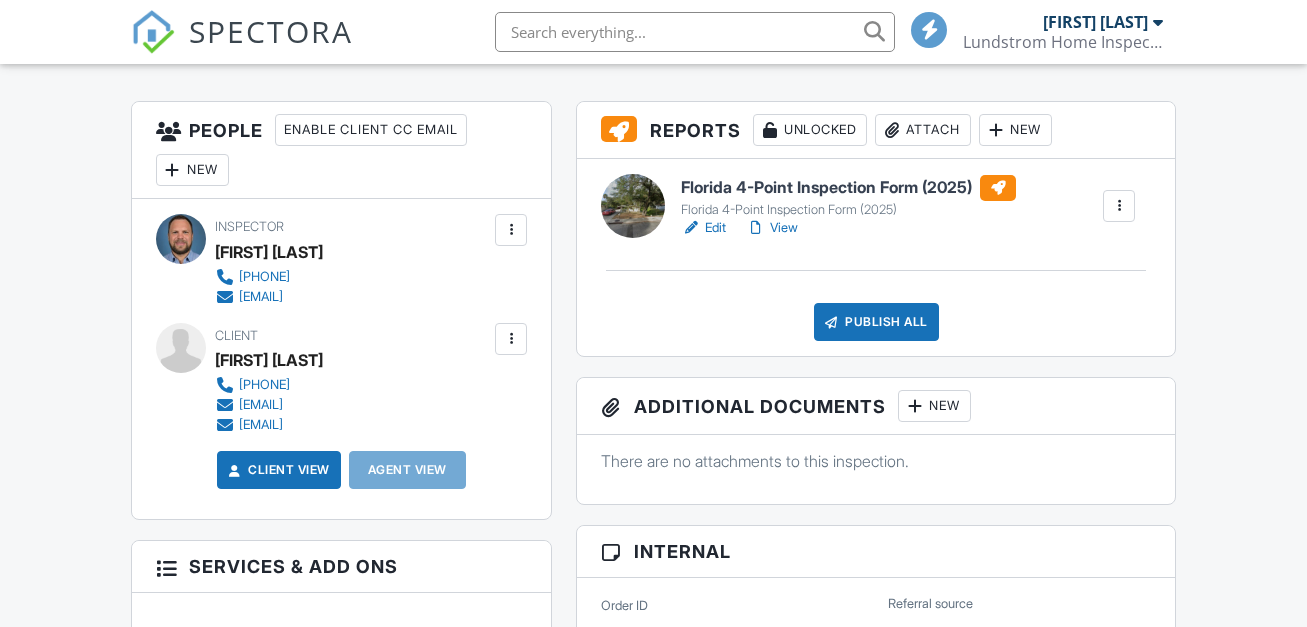 click on "View" at bounding box center [772, 228] 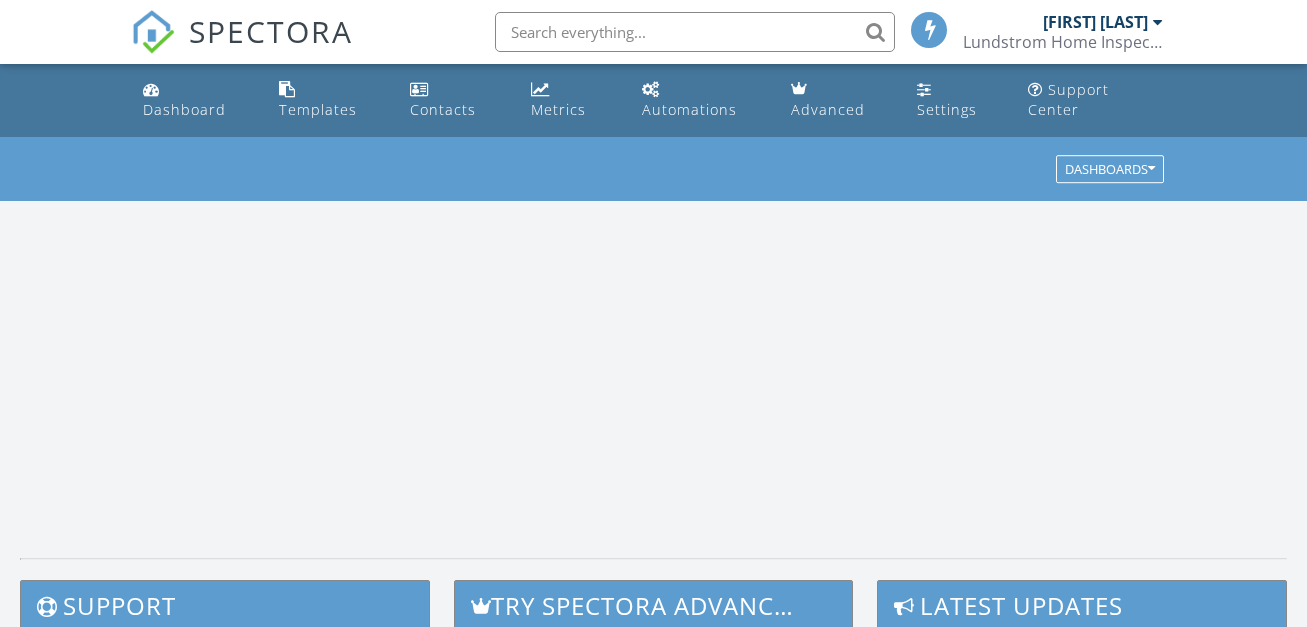 scroll, scrollTop: 0, scrollLeft: 0, axis: both 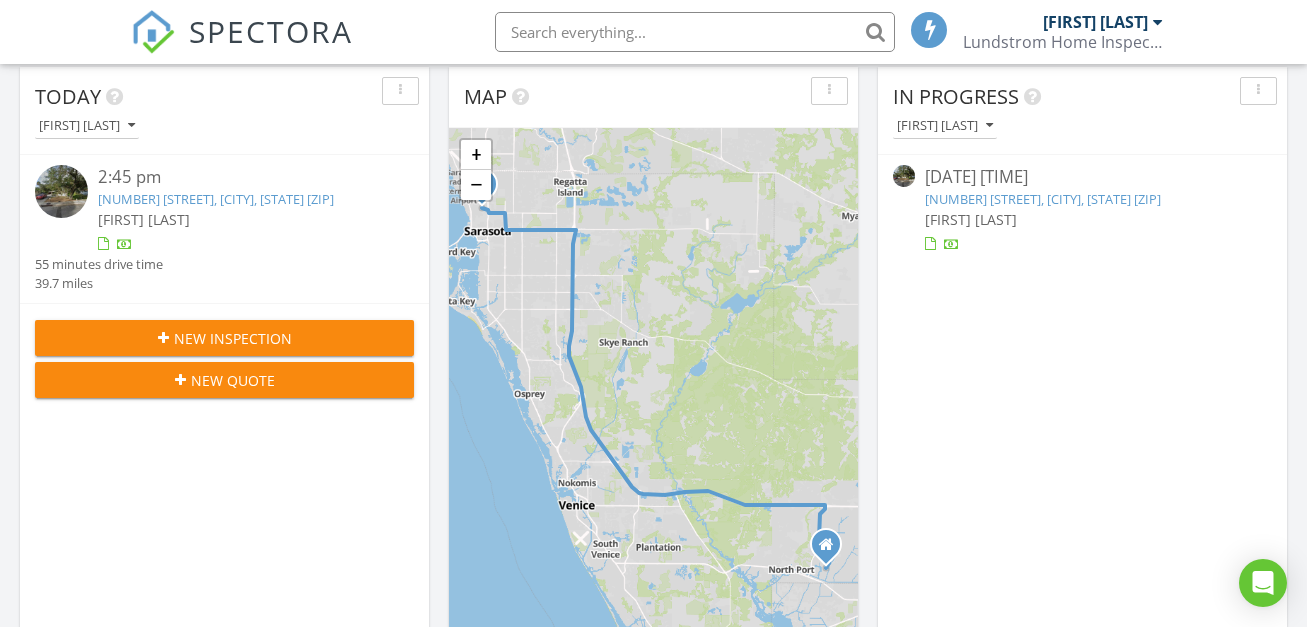 click on "[NUMBER] [STREET], [CITY], [STATE] [ZIP]" at bounding box center [1043, 199] 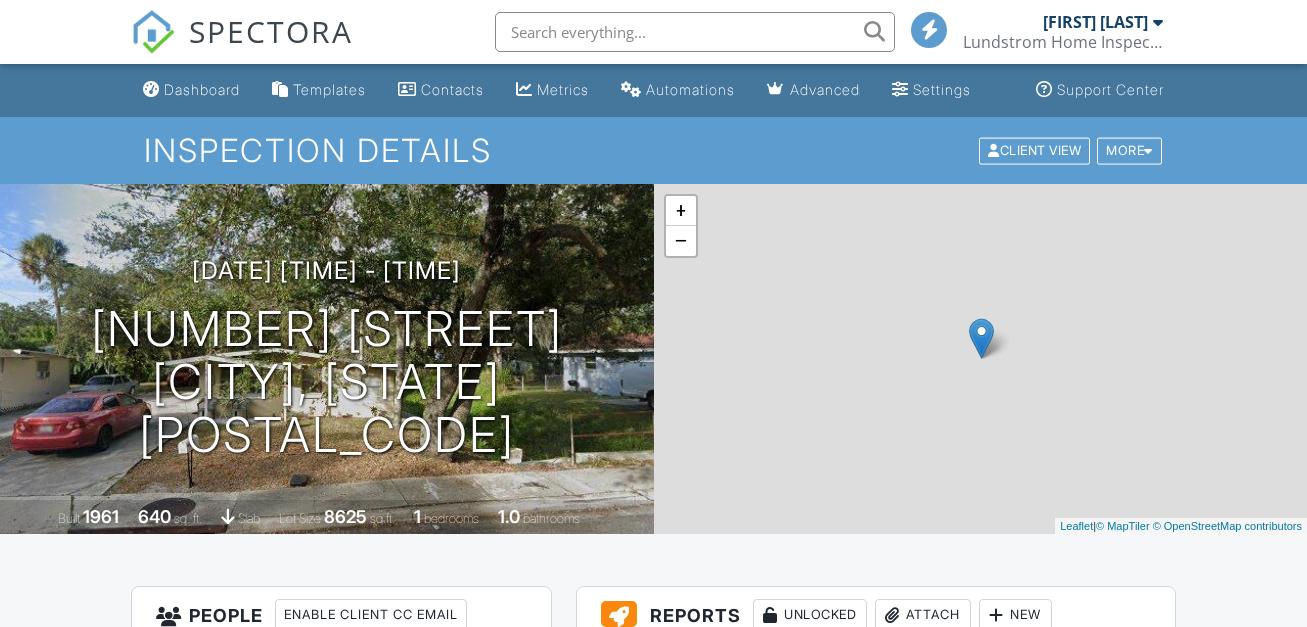 scroll, scrollTop: 0, scrollLeft: 0, axis: both 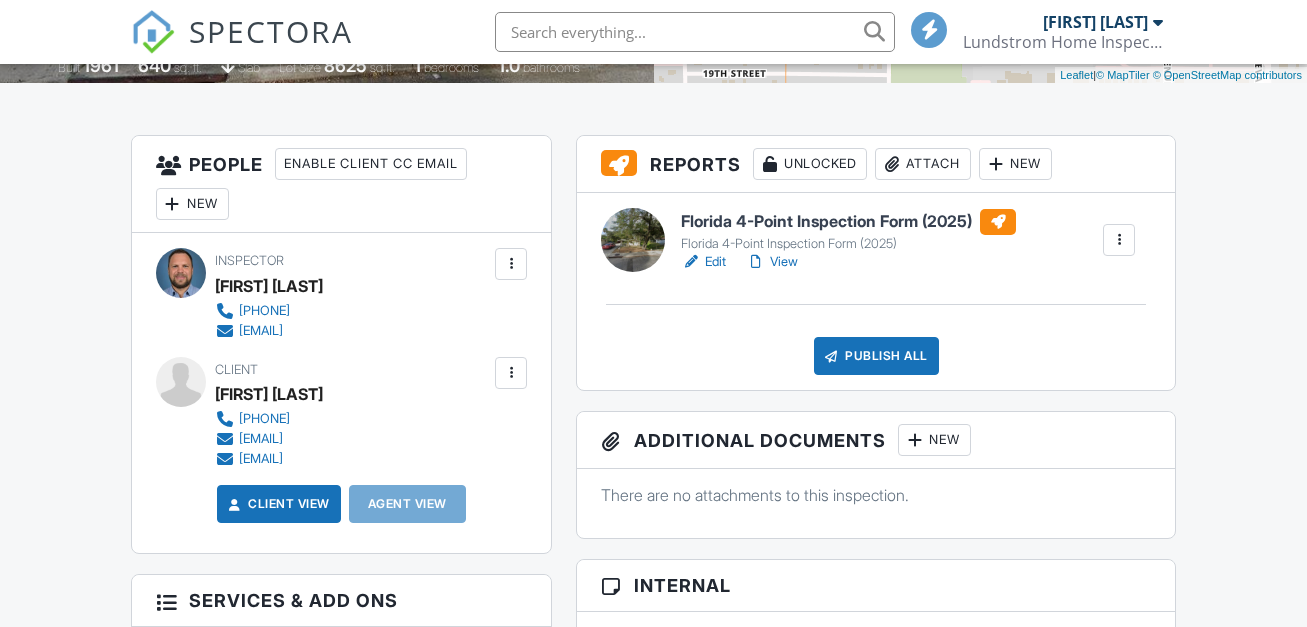 click on "View" at bounding box center [772, 262] 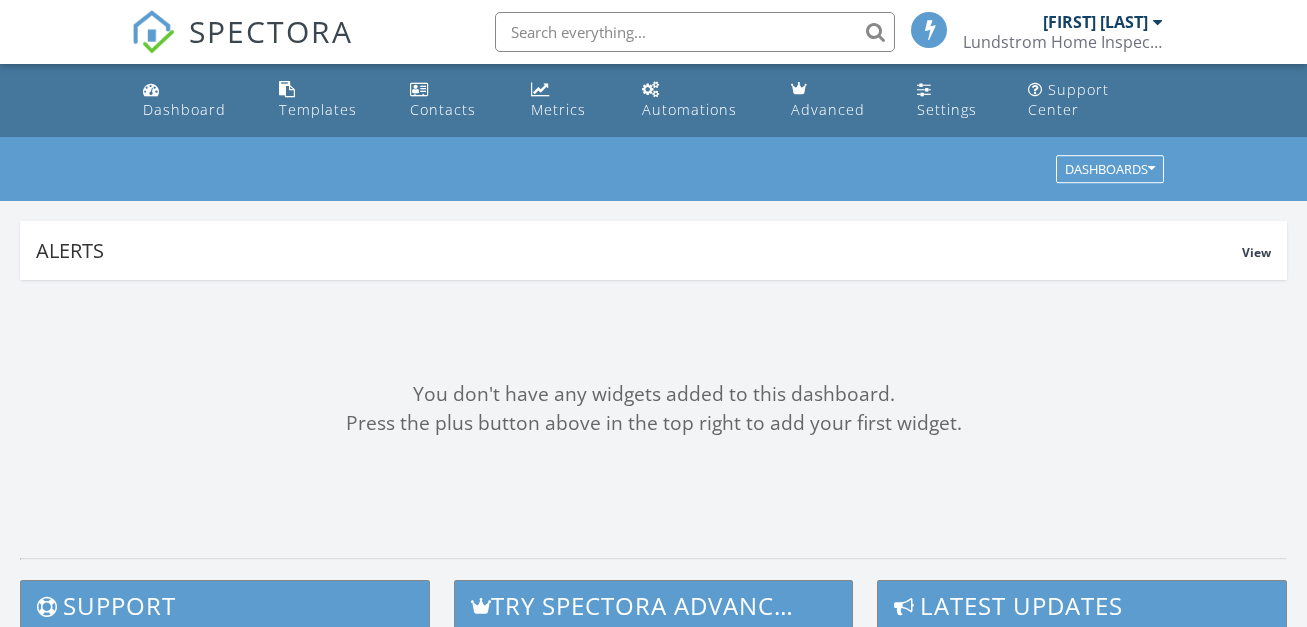 scroll, scrollTop: 0, scrollLeft: 0, axis: both 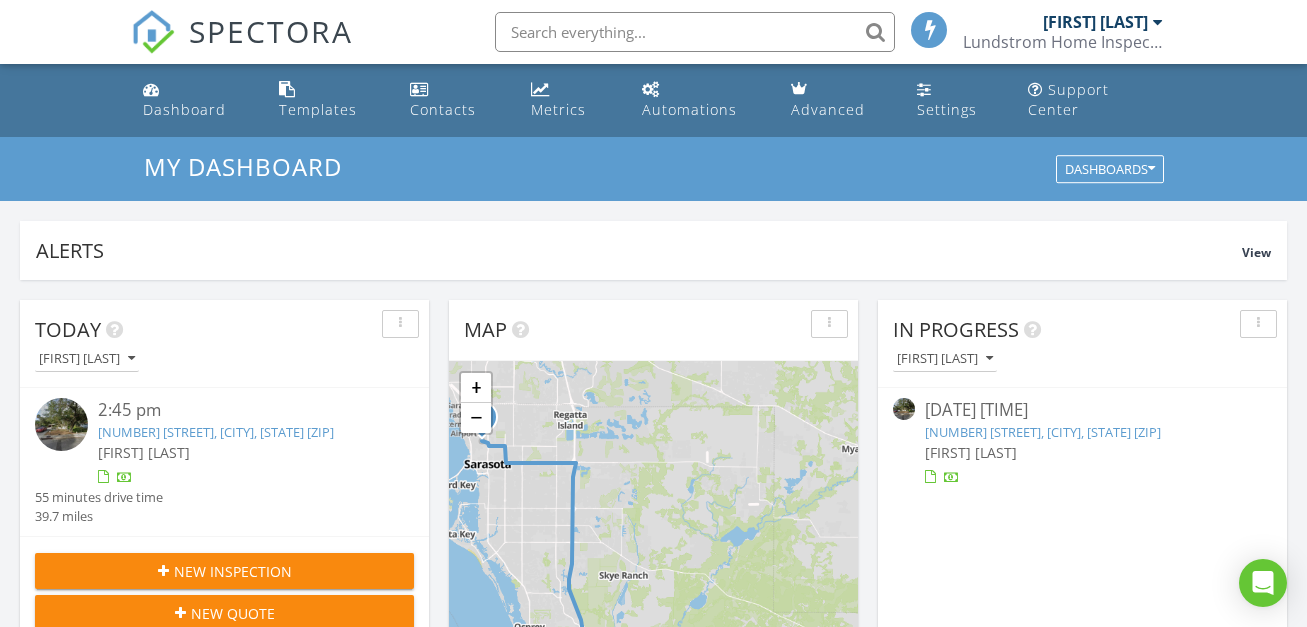 click on "[NUMBER] [STREET], [CITY], [STATE] [ZIP]" at bounding box center [1043, 432] 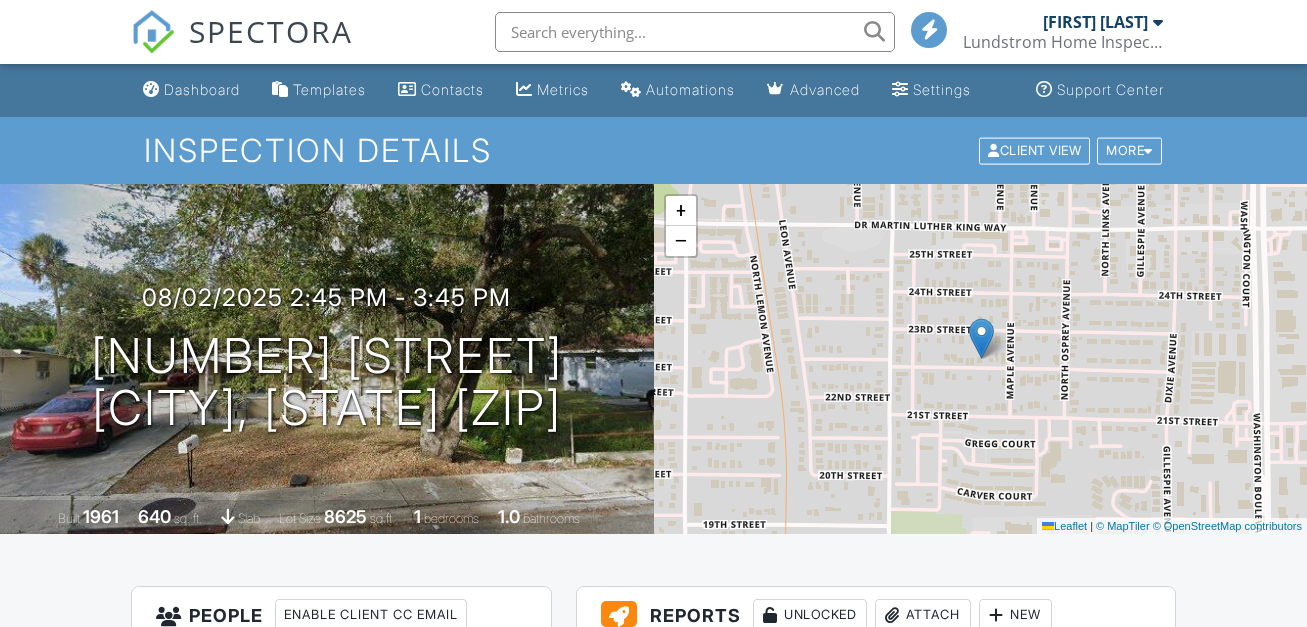 scroll, scrollTop: 399, scrollLeft: 0, axis: vertical 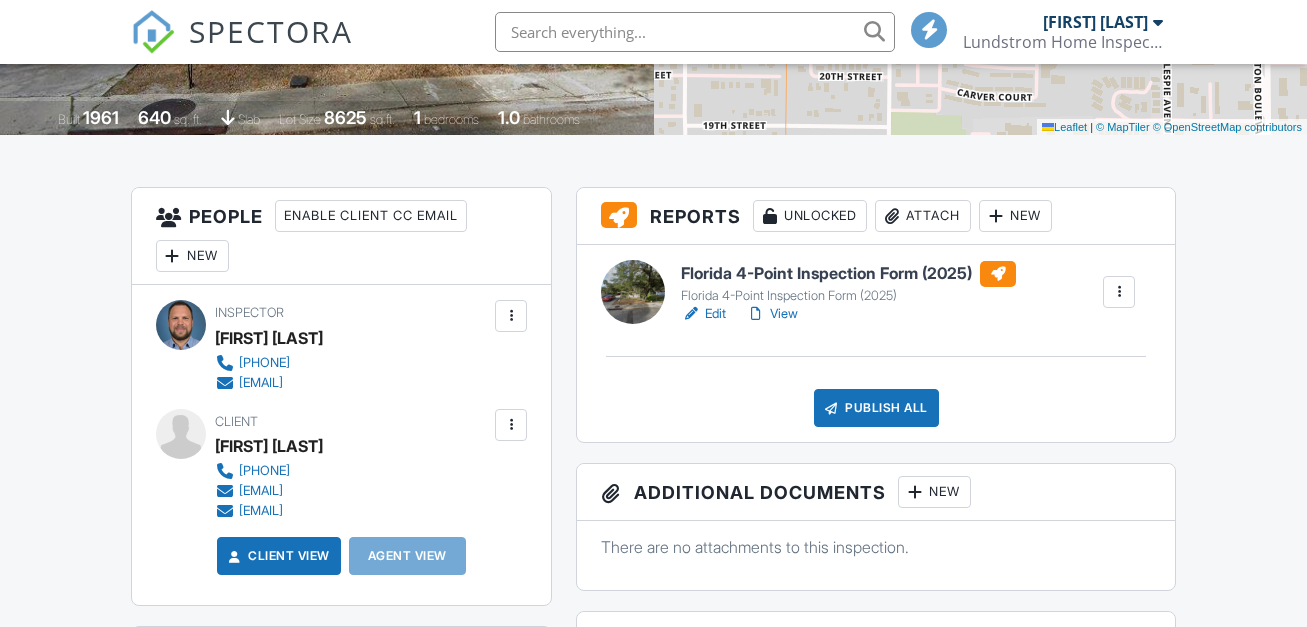 click on "View" at bounding box center [772, 314] 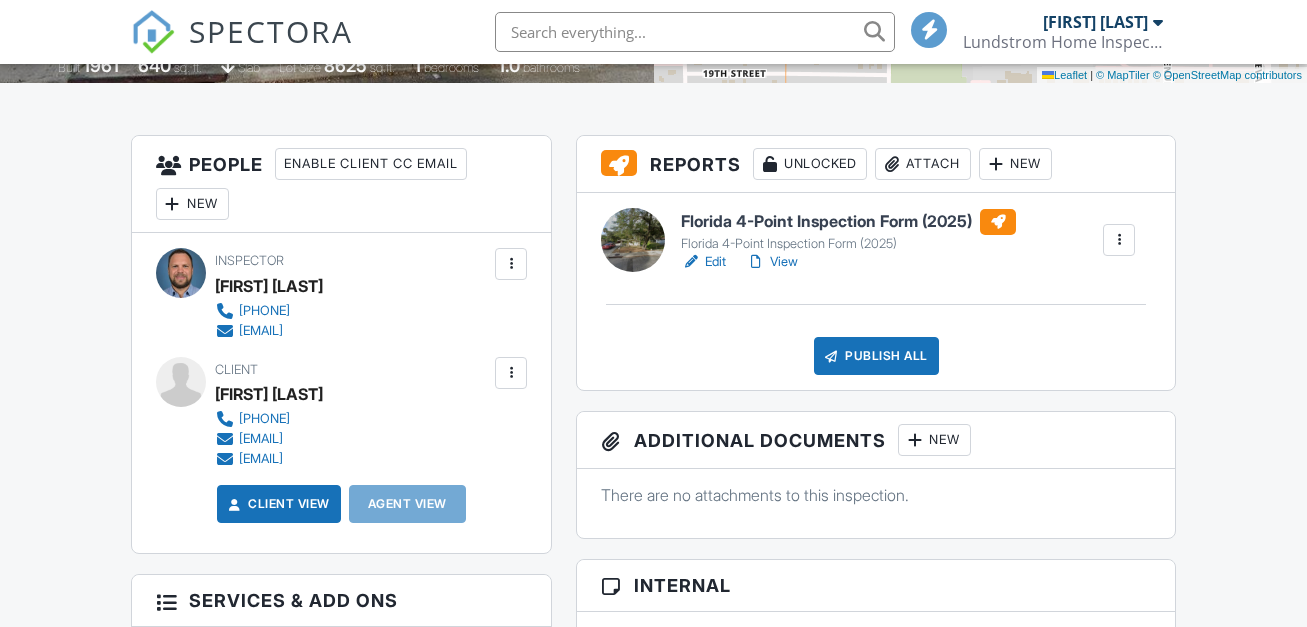 scroll, scrollTop: 0, scrollLeft: 0, axis: both 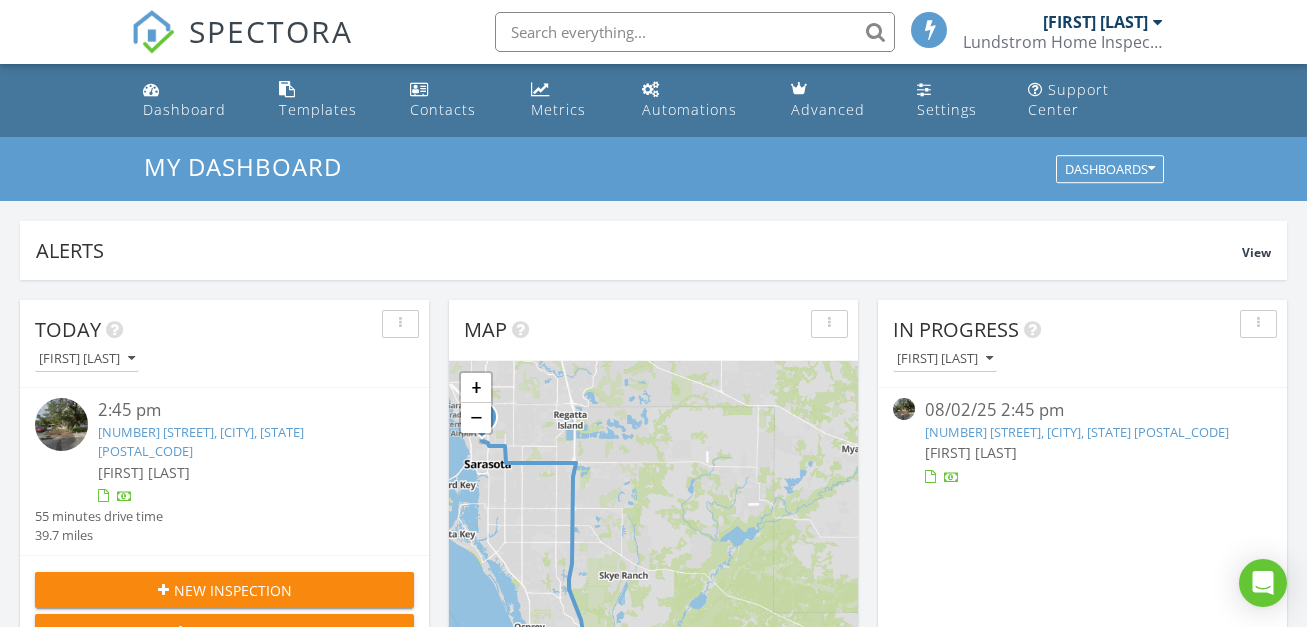 click on "1687 22nd St, Sarasota, FL 34234" at bounding box center [1077, 432] 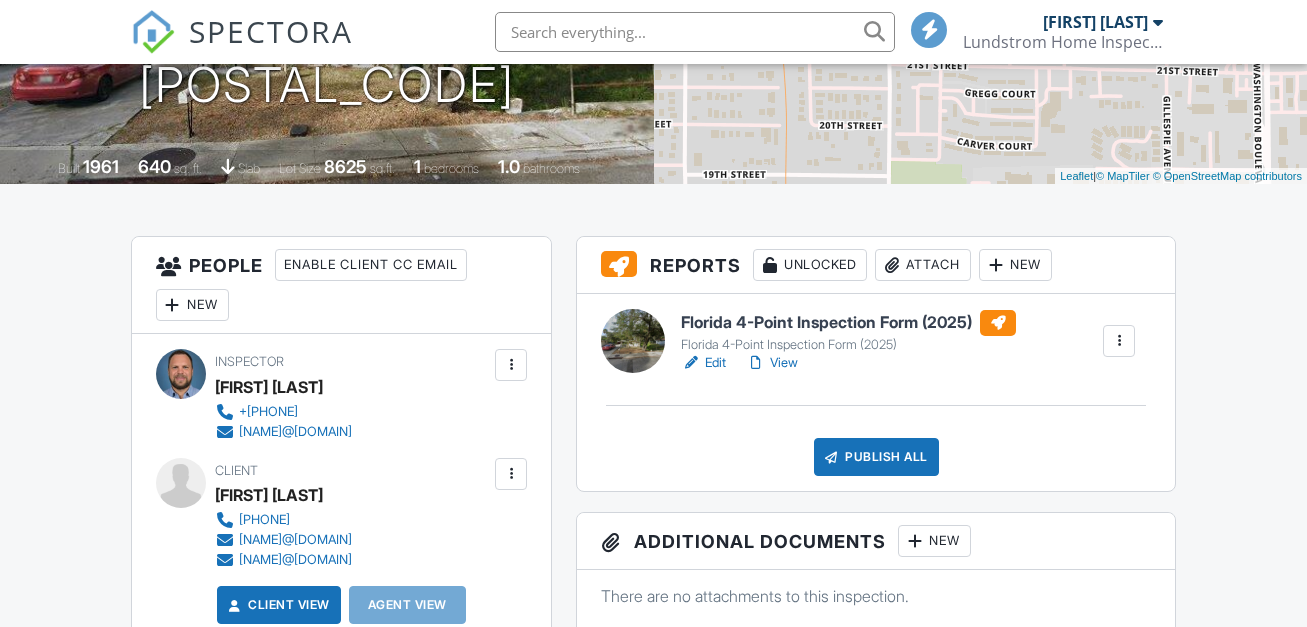 scroll, scrollTop: 454, scrollLeft: 0, axis: vertical 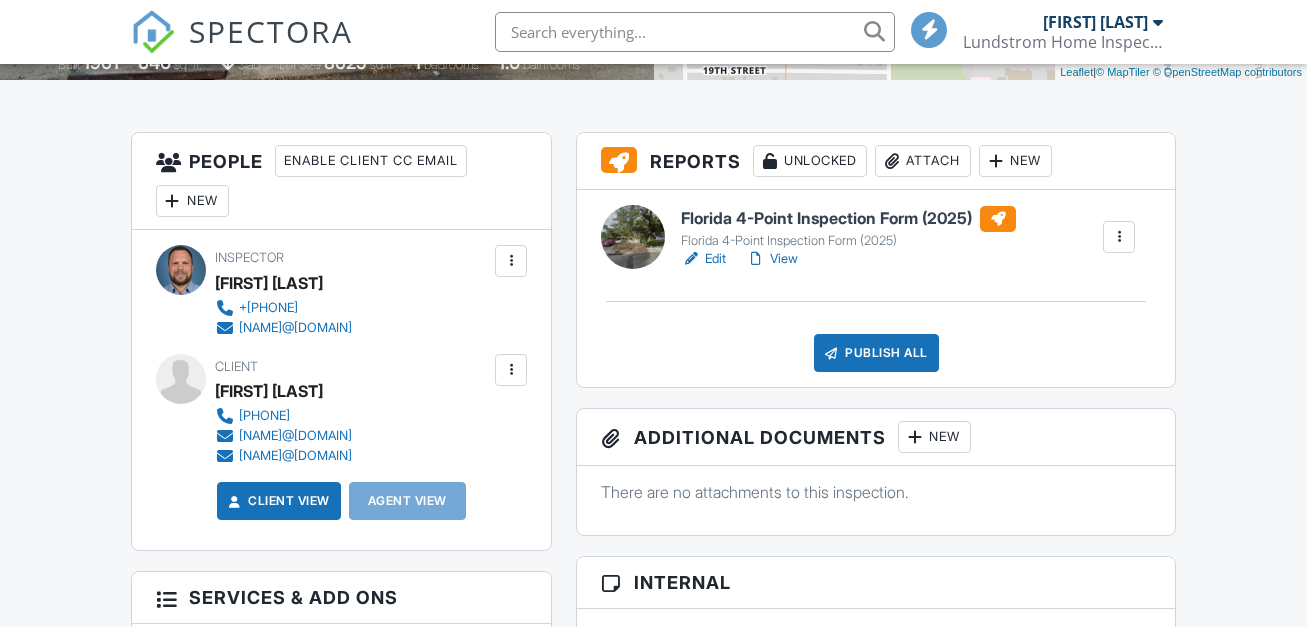click on "View" at bounding box center (772, 259) 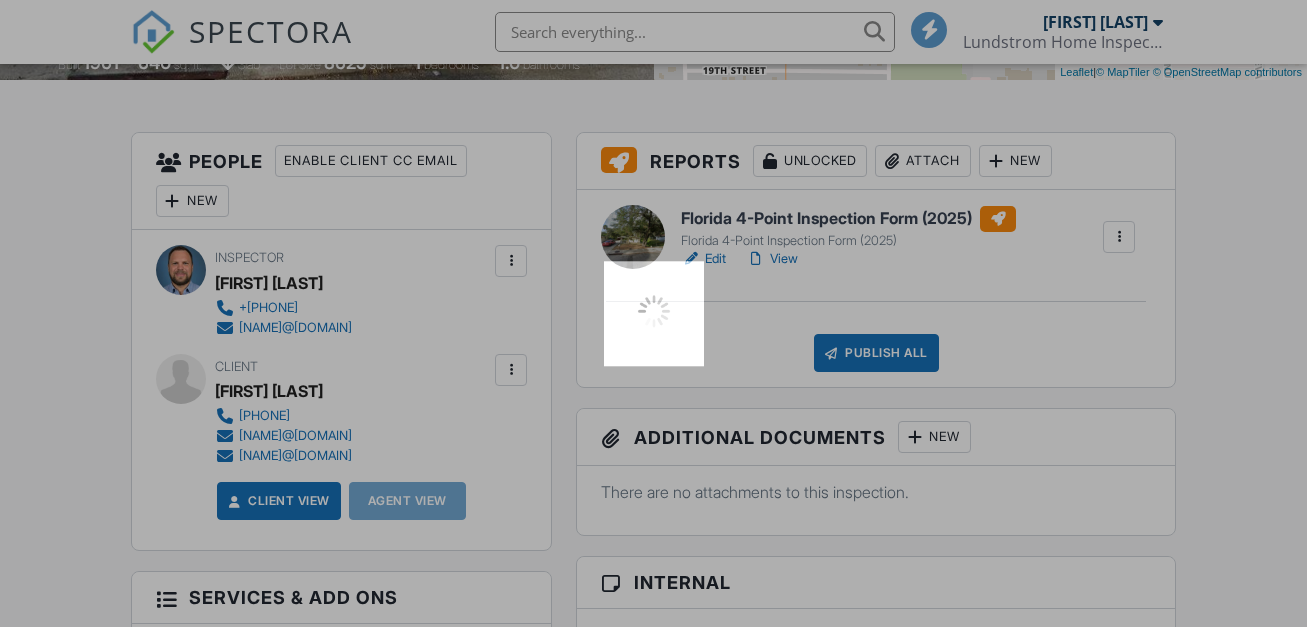 scroll, scrollTop: 474, scrollLeft: 0, axis: vertical 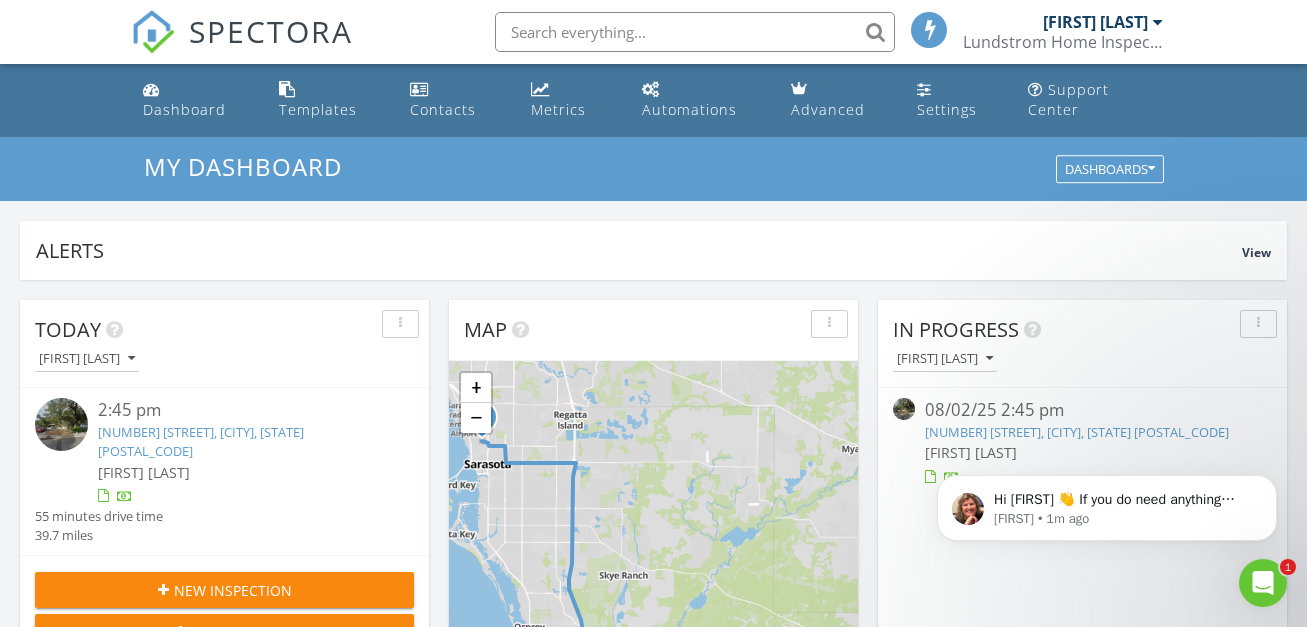 click on "[NUMBER] [STREET], [CITY], [STATE] [POSTAL_CODE]" at bounding box center (1077, 432) 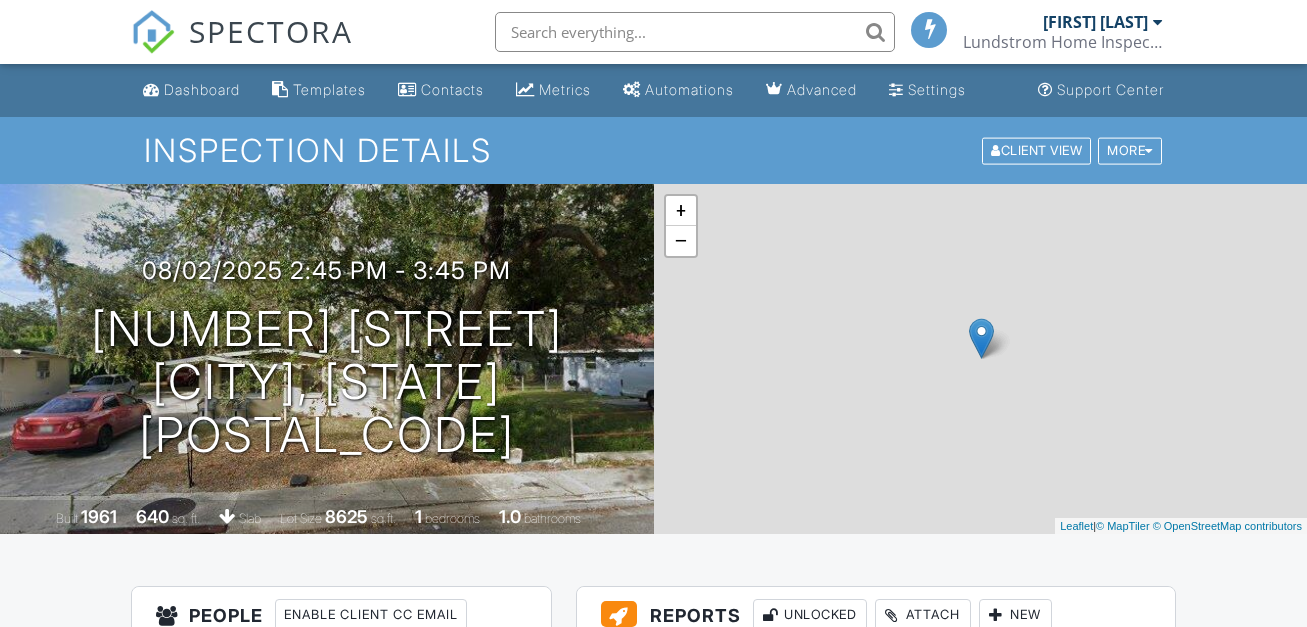 scroll, scrollTop: 0, scrollLeft: 0, axis: both 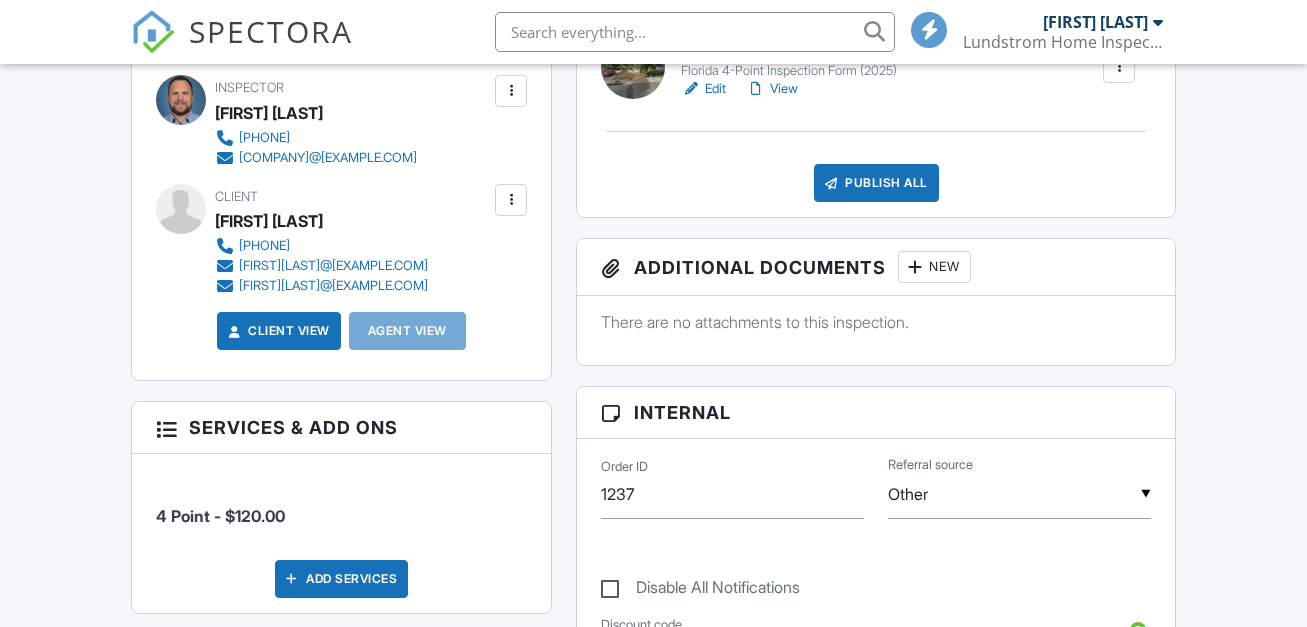 click on "View" at bounding box center [772, 89] 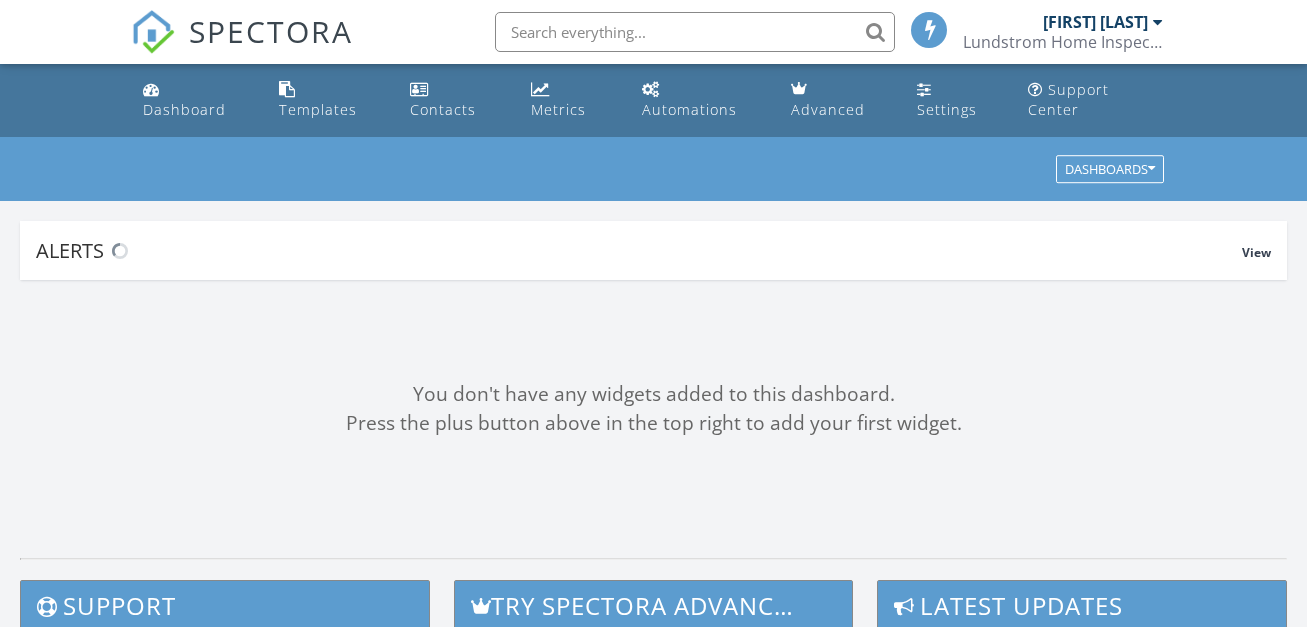 scroll, scrollTop: 0, scrollLeft: 0, axis: both 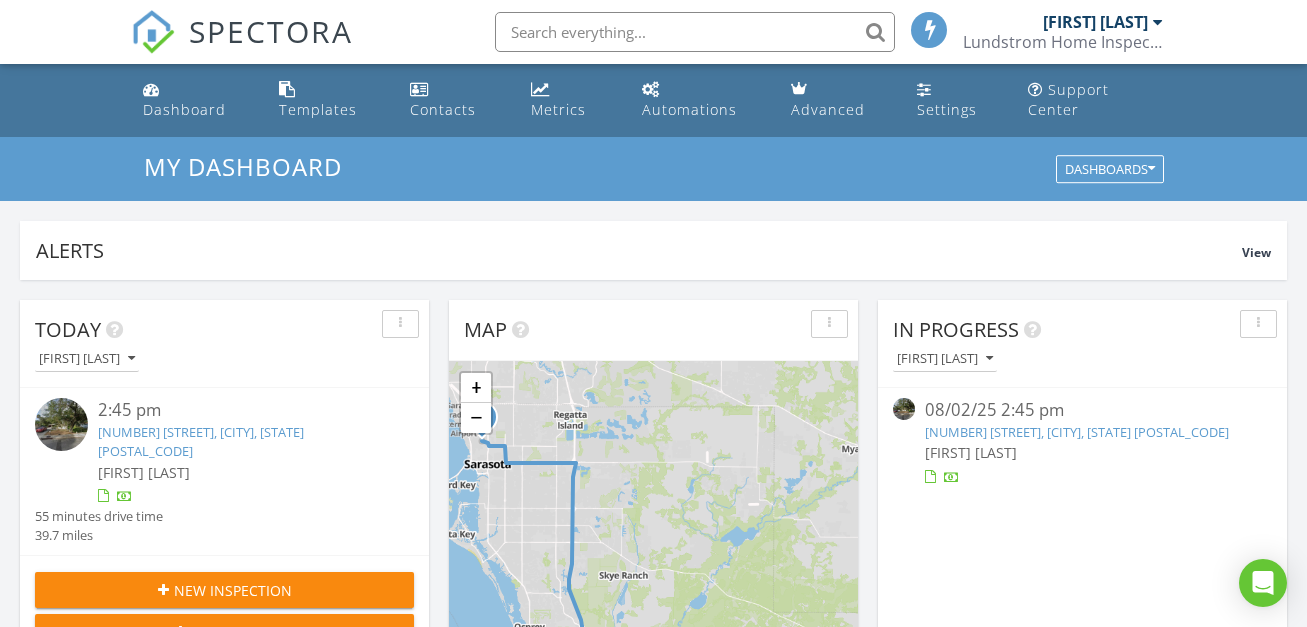 click on "[NUMBER] [STREET], [CITY], [STATE] [POSTAL_CODE]" at bounding box center (1077, 432) 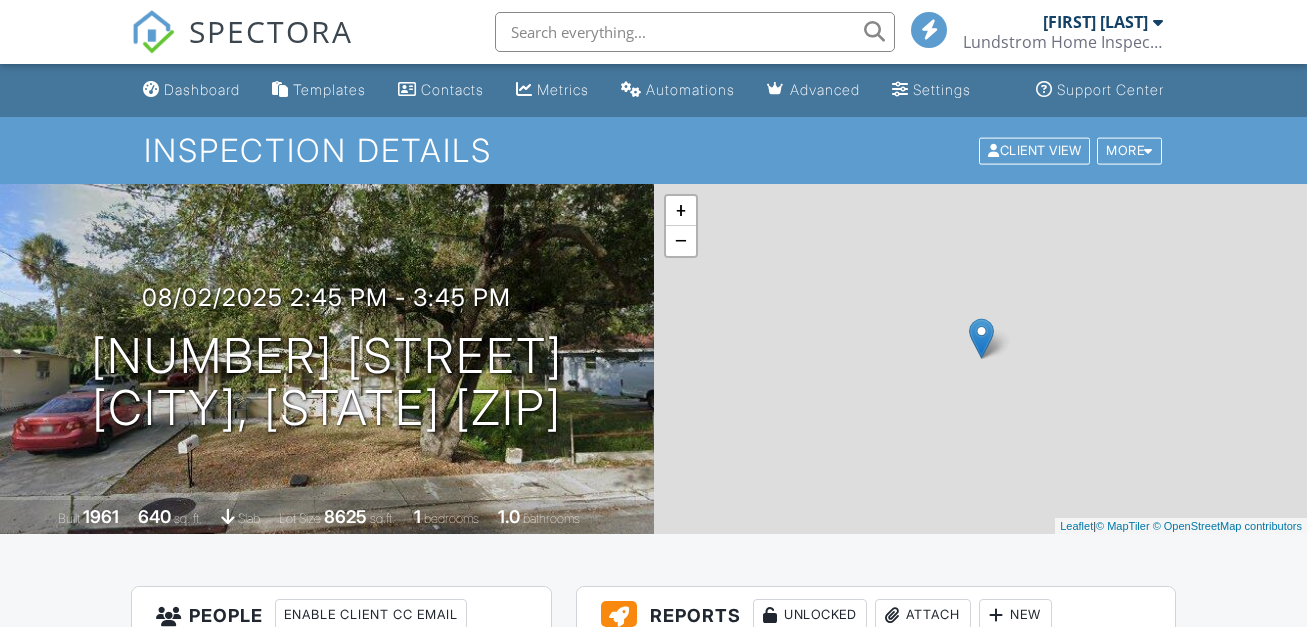 scroll, scrollTop: 0, scrollLeft: 0, axis: both 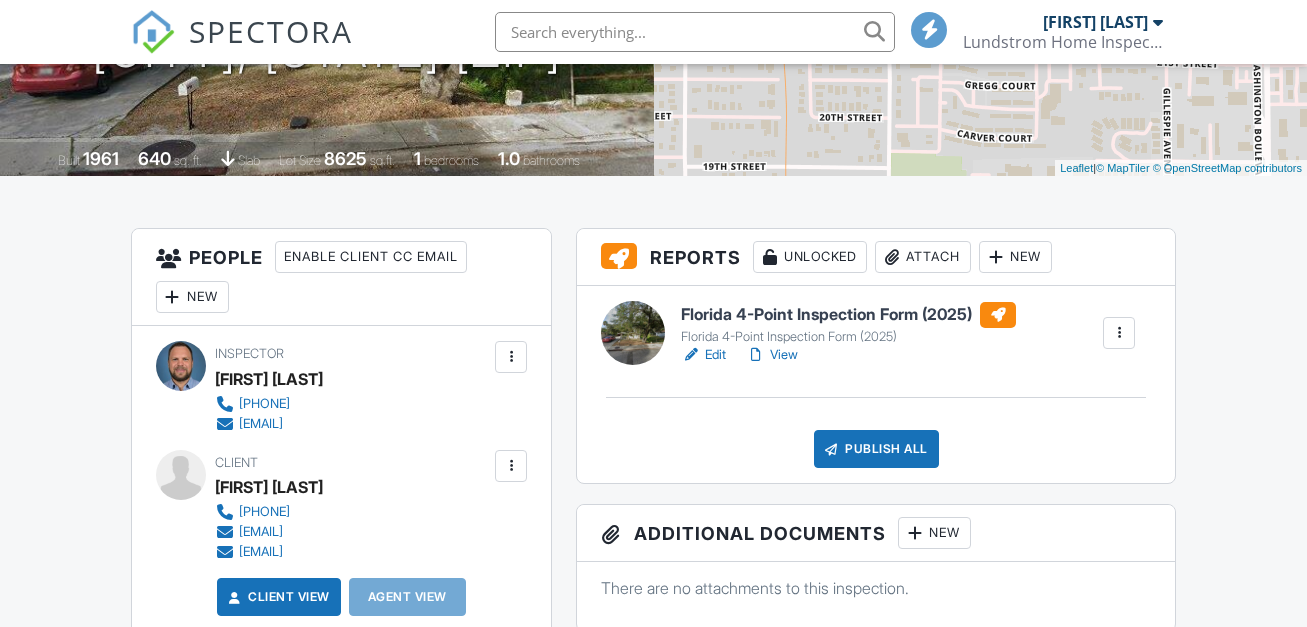 click on "View" at bounding box center (772, 355) 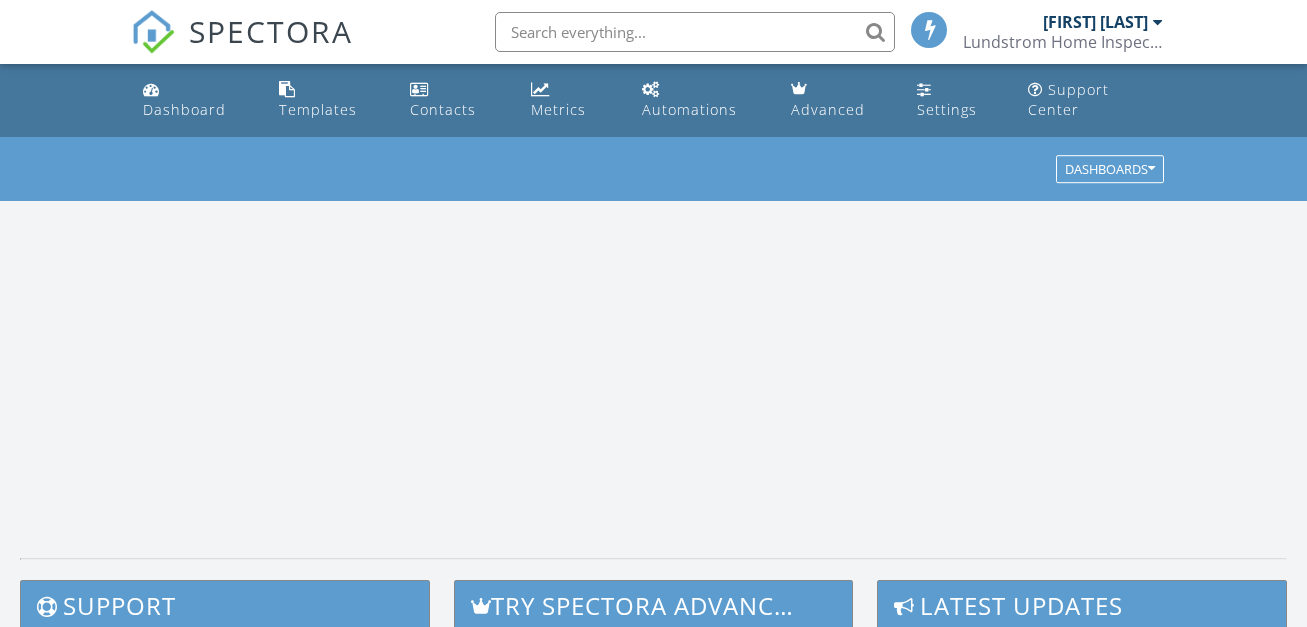 scroll, scrollTop: 0, scrollLeft: 0, axis: both 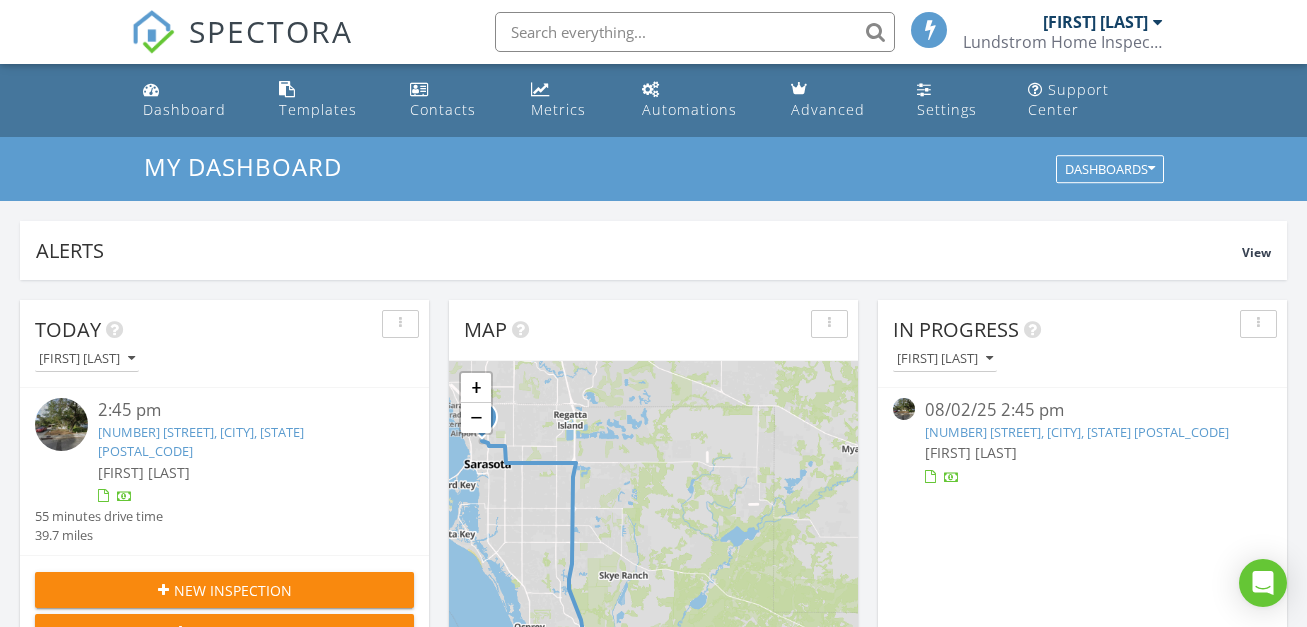 click on "1687 22nd St, Sarasota, FL 34234" at bounding box center [1077, 432] 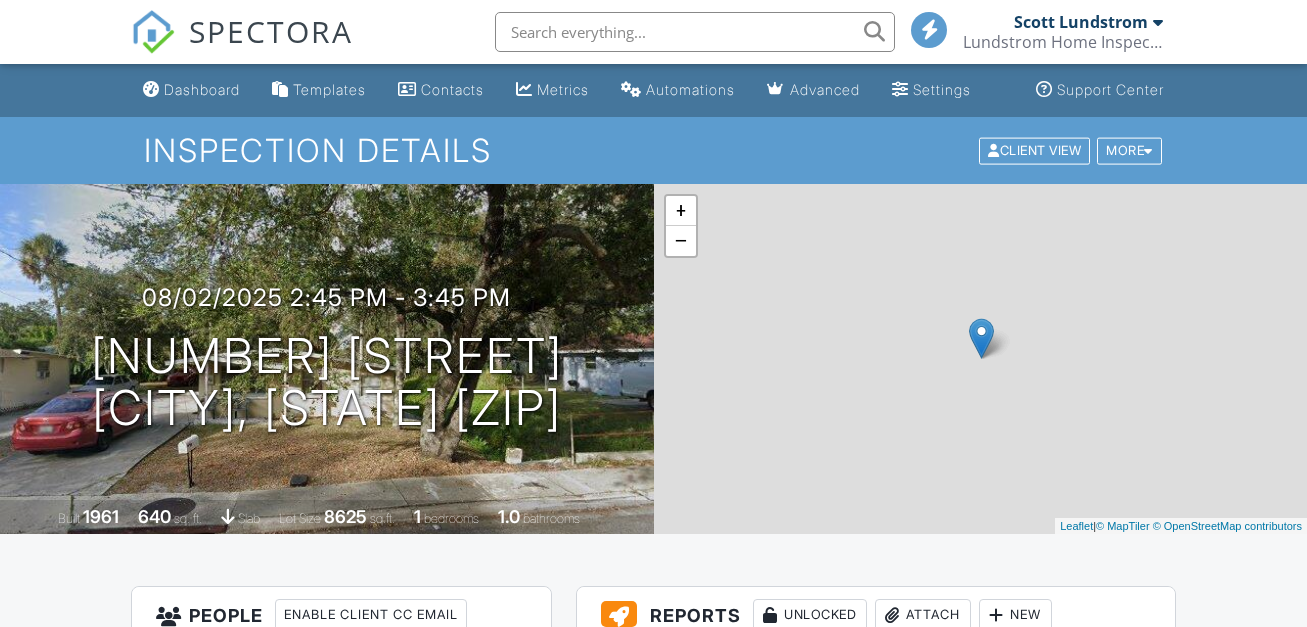 scroll, scrollTop: 0, scrollLeft: 0, axis: both 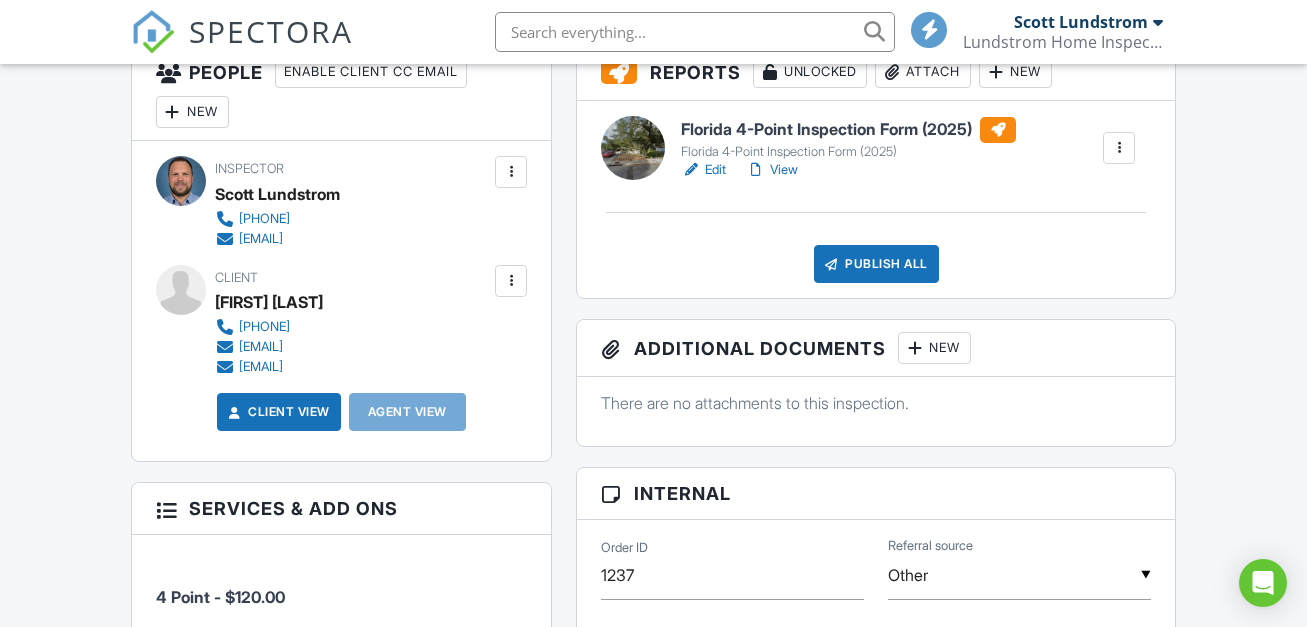 click on "Edit" at bounding box center (703, 170) 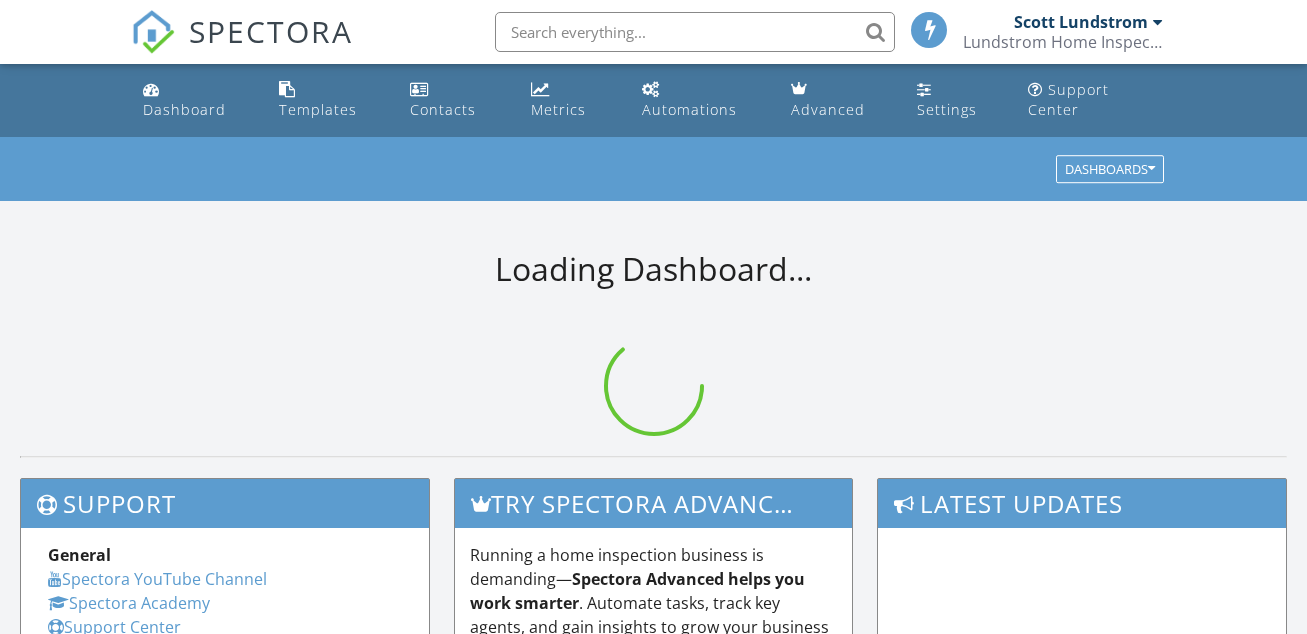 scroll, scrollTop: 0, scrollLeft: 0, axis: both 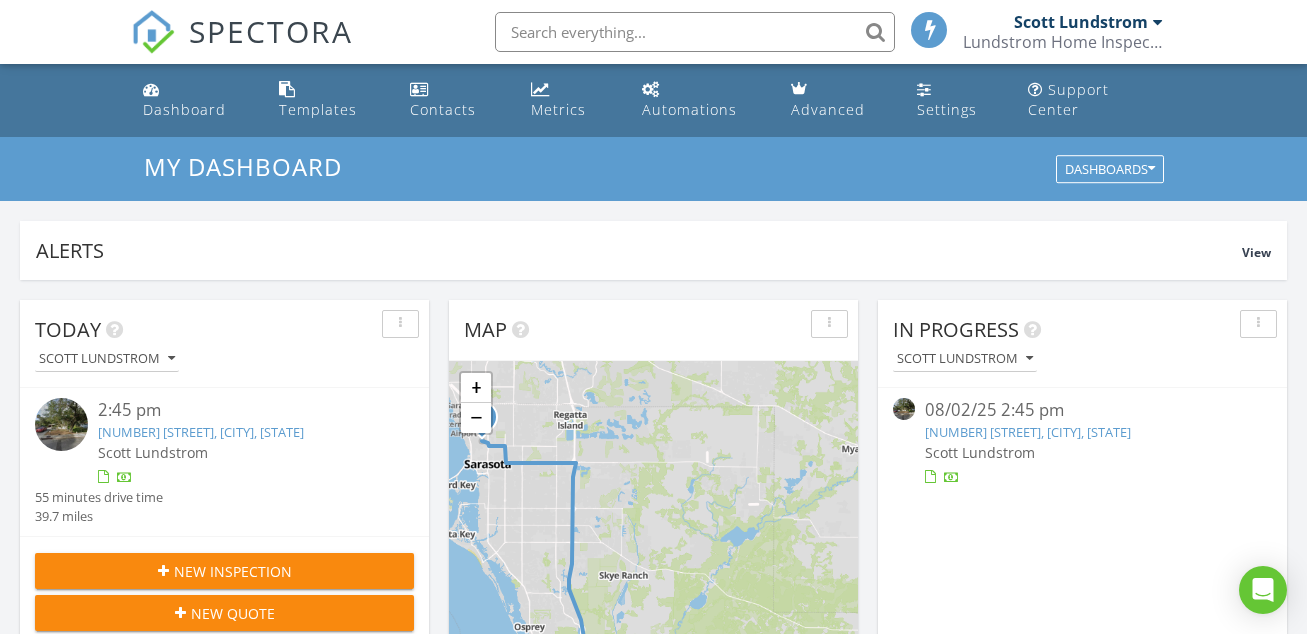 click on "1687 22nd St, Sarasota, FL 34234" at bounding box center (1028, 432) 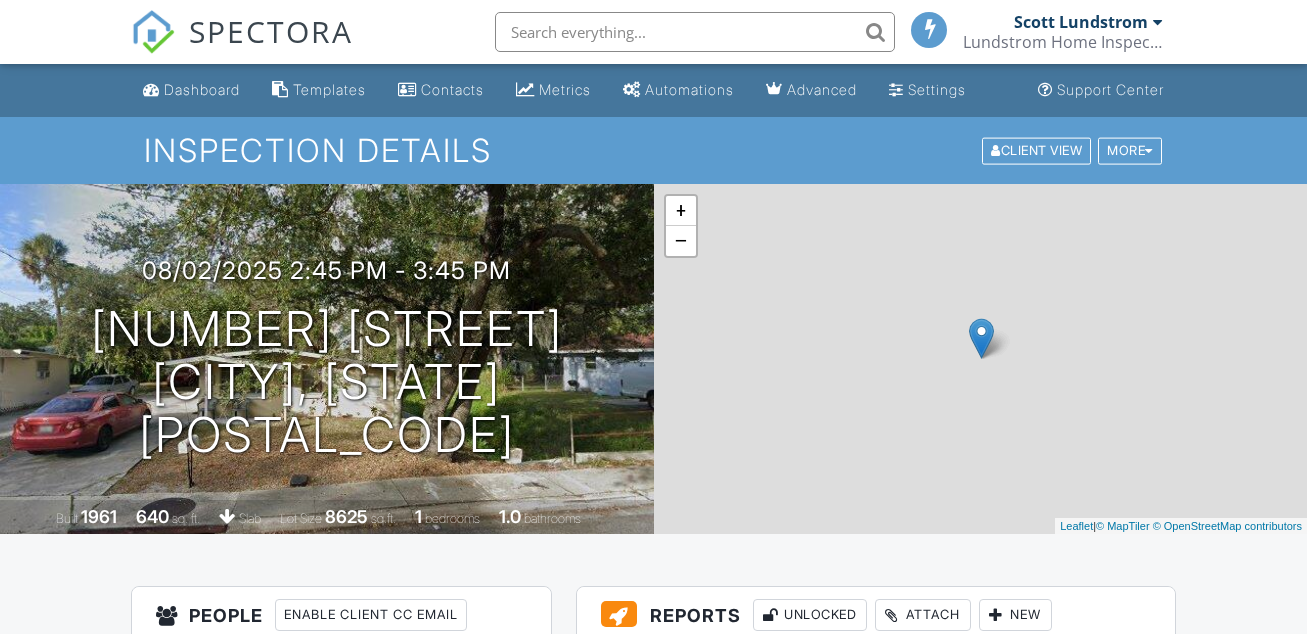 scroll, scrollTop: 0, scrollLeft: 0, axis: both 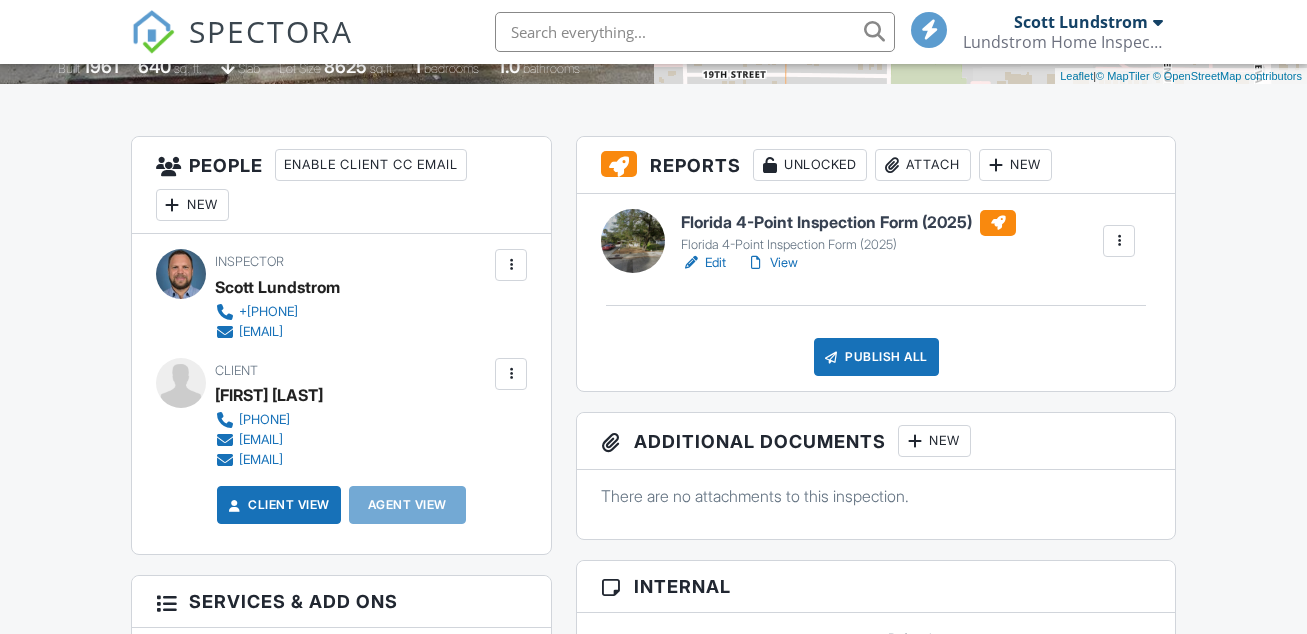 click on "View" at bounding box center (772, 263) 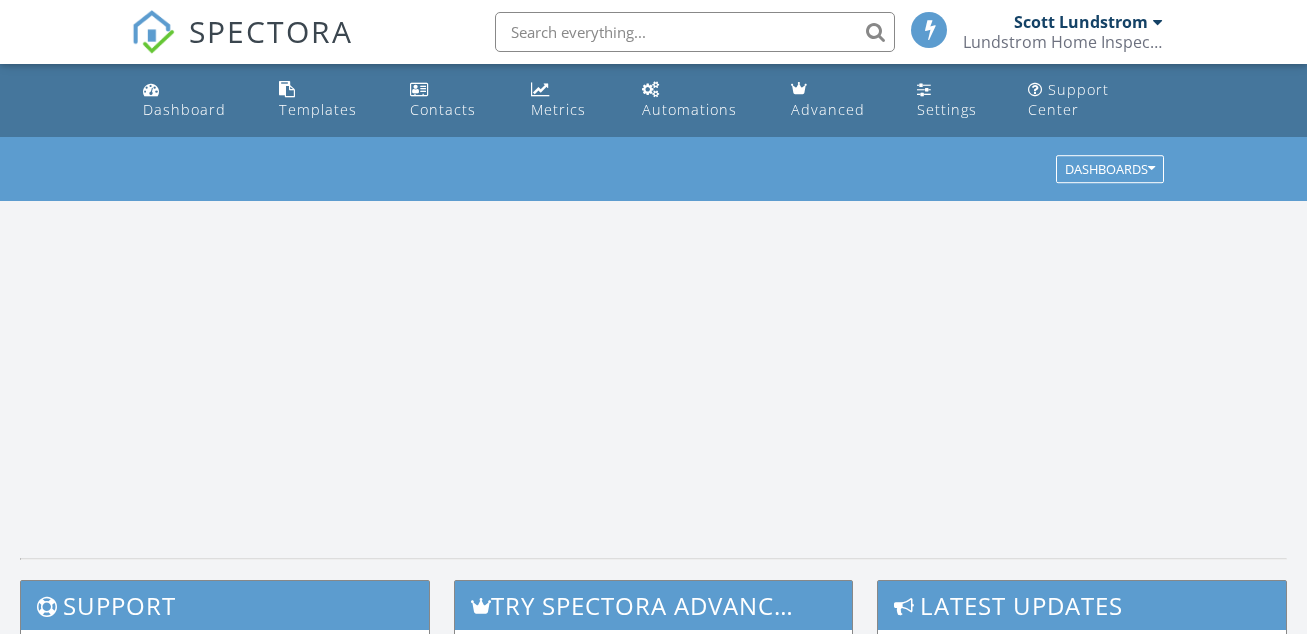 scroll, scrollTop: 0, scrollLeft: 0, axis: both 